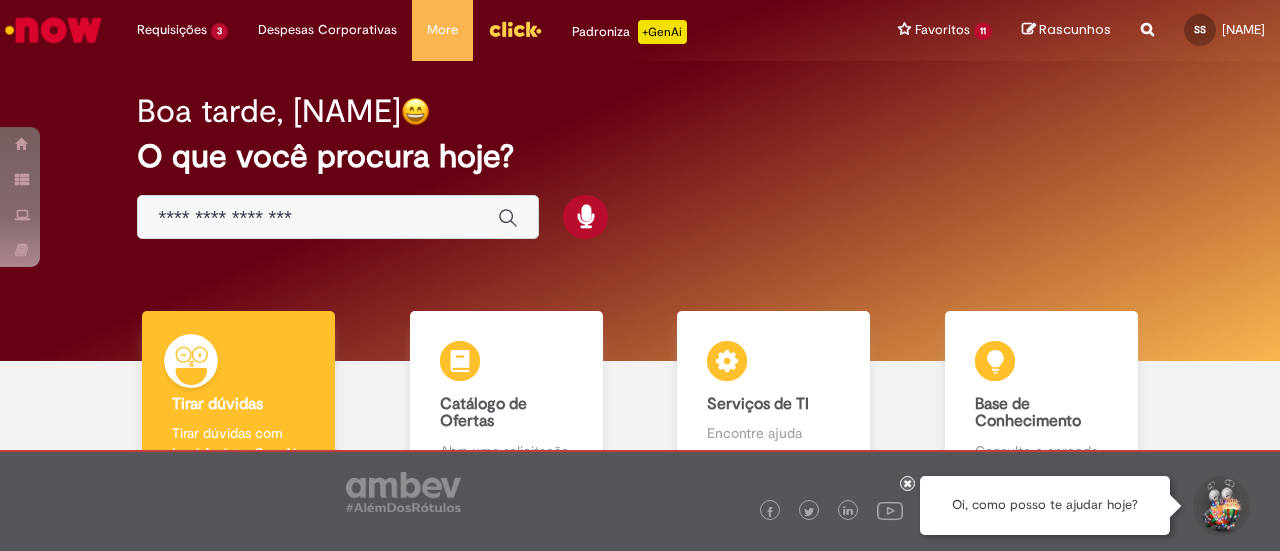 scroll, scrollTop: 0, scrollLeft: 0, axis: both 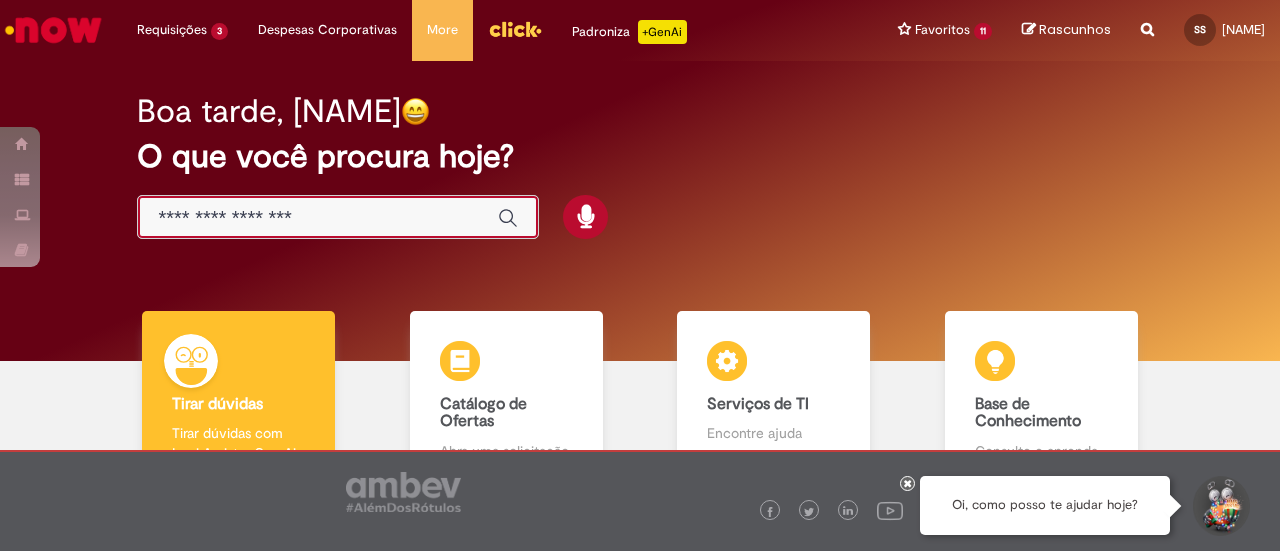 click at bounding box center [318, 218] 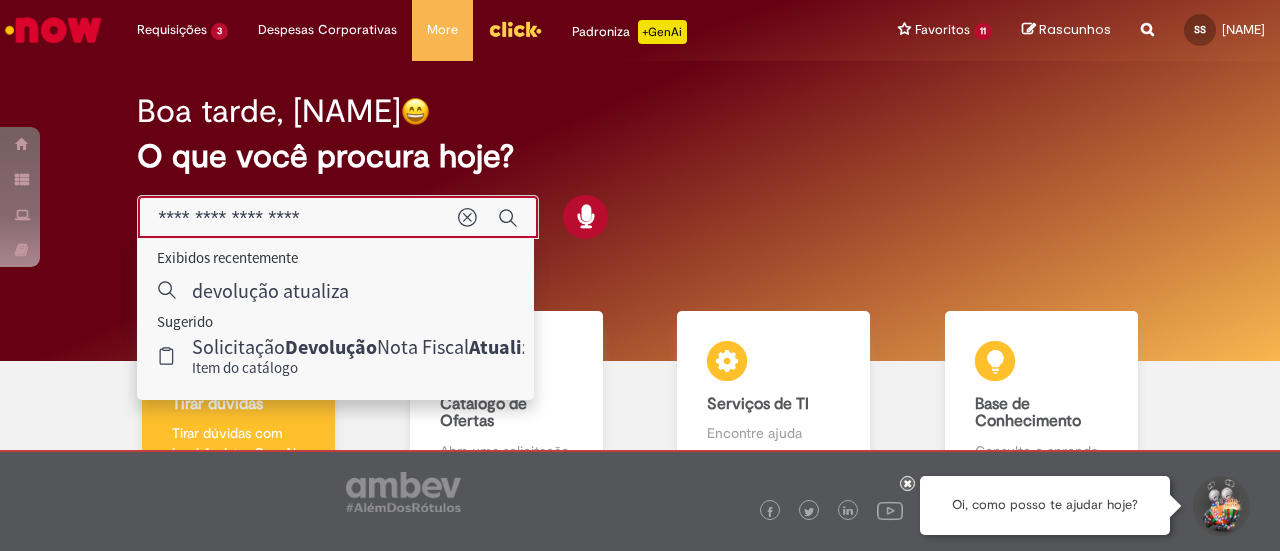 type on "**********" 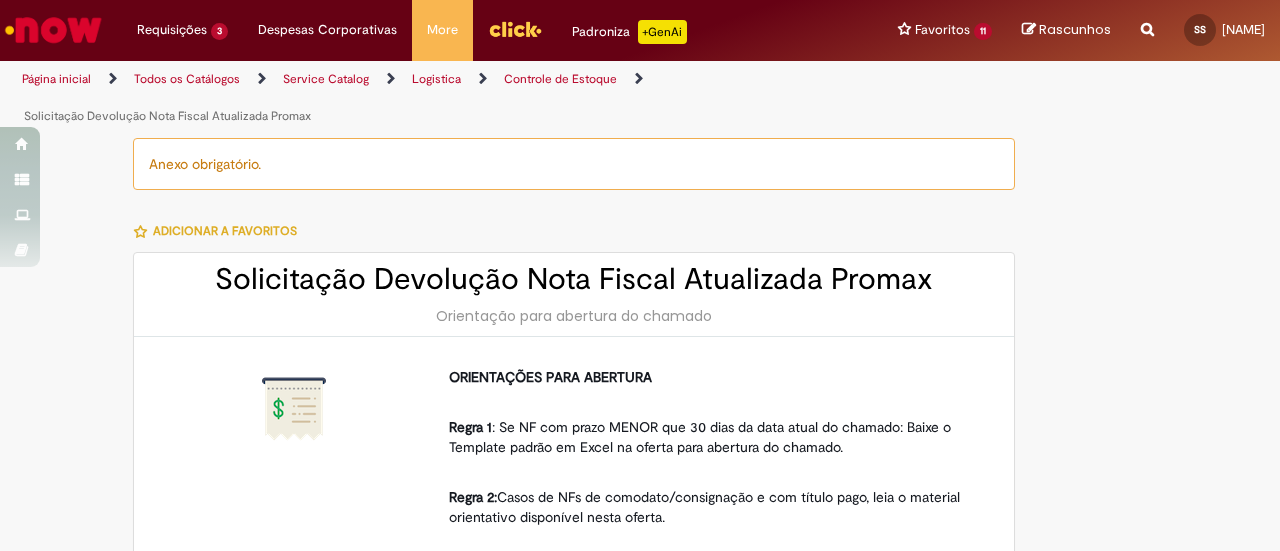 type on "********" 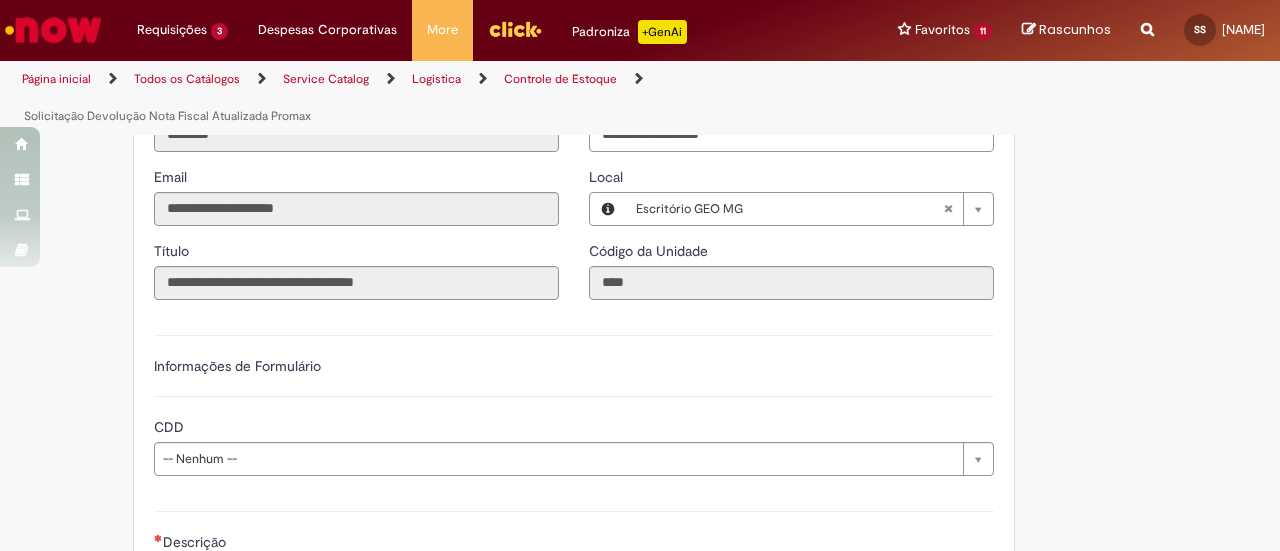 scroll, scrollTop: 802, scrollLeft: 0, axis: vertical 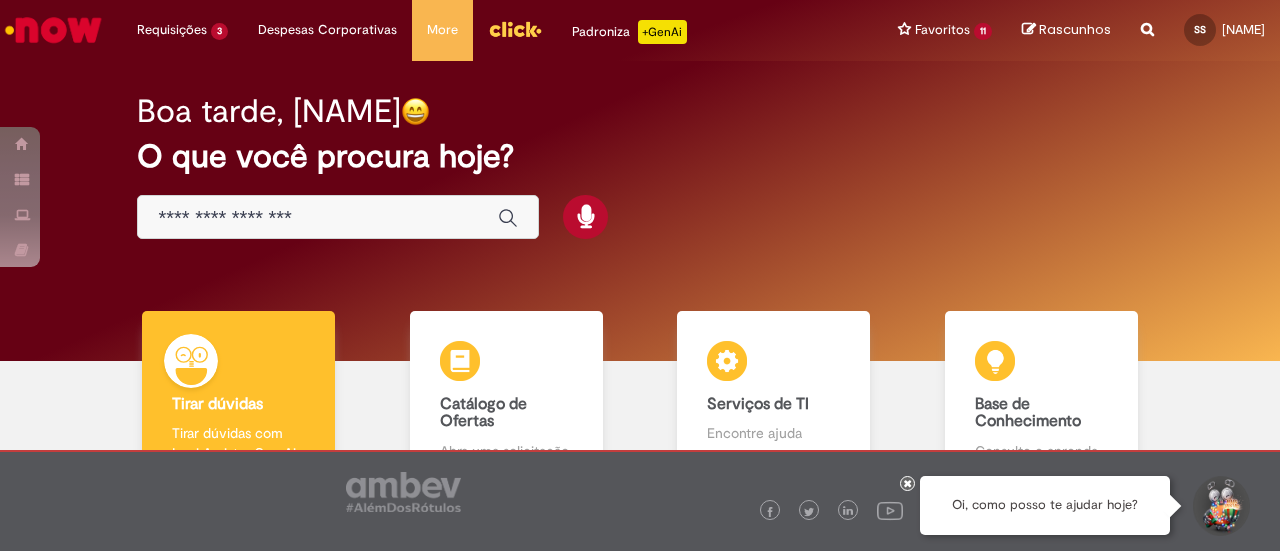 click at bounding box center (318, 218) 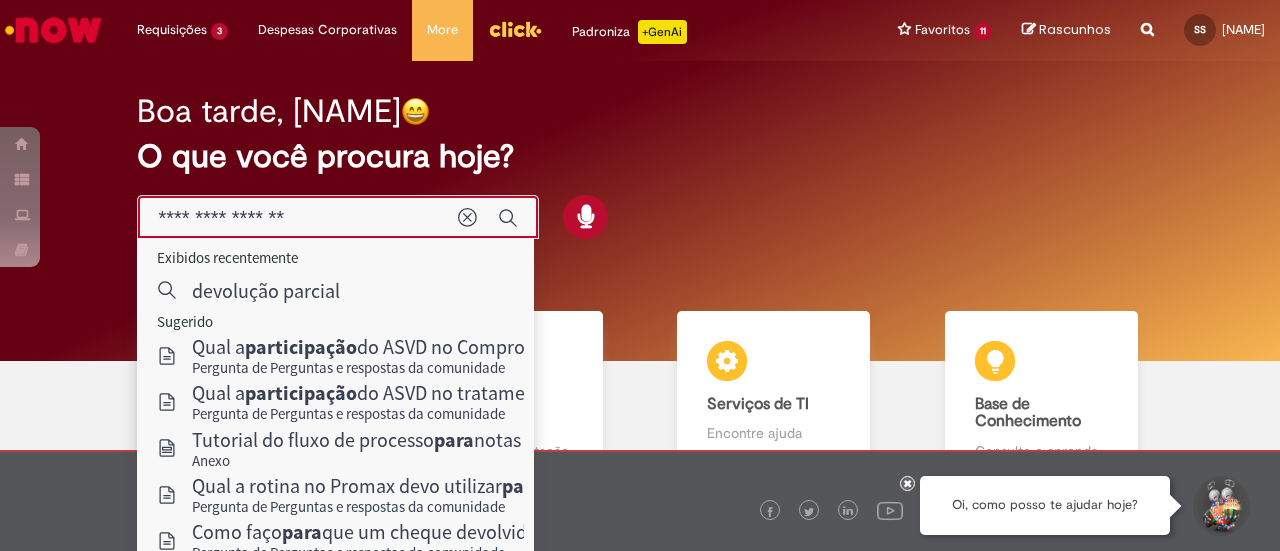 type on "**********" 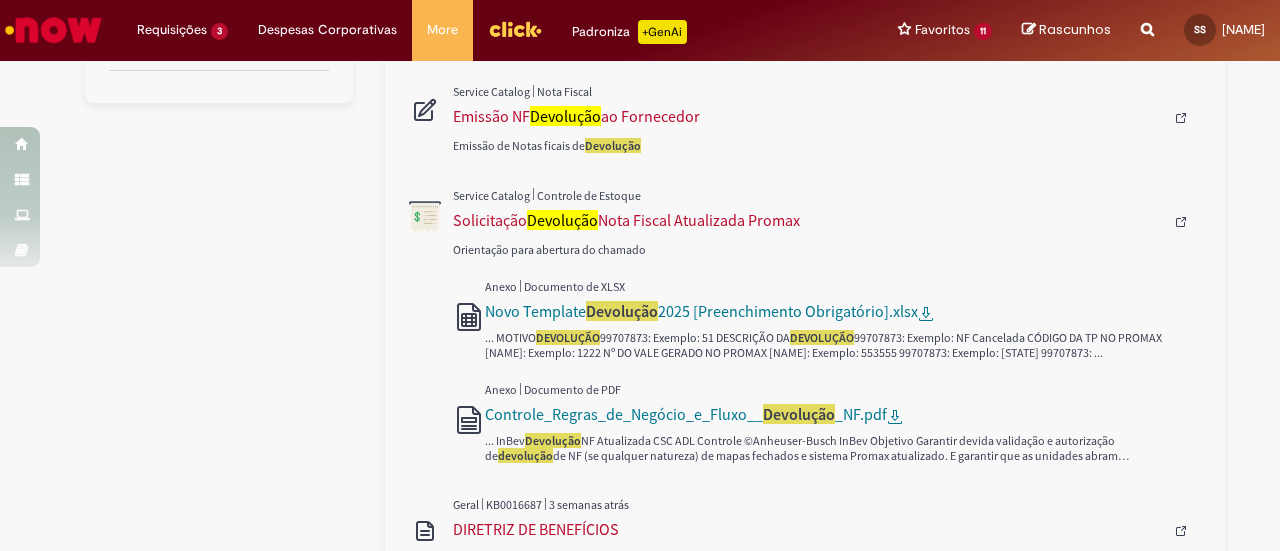 scroll, scrollTop: 695, scrollLeft: 0, axis: vertical 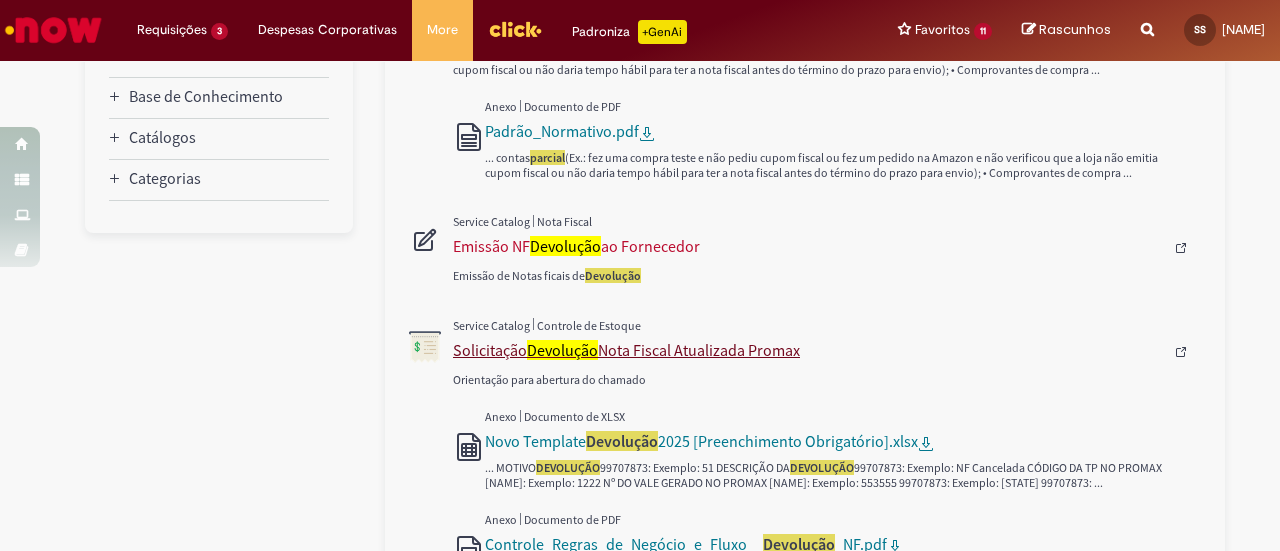 click on "Solicitação  Devolução  Nota Fiscal Atualizada Promax" at bounding box center [808, 350] 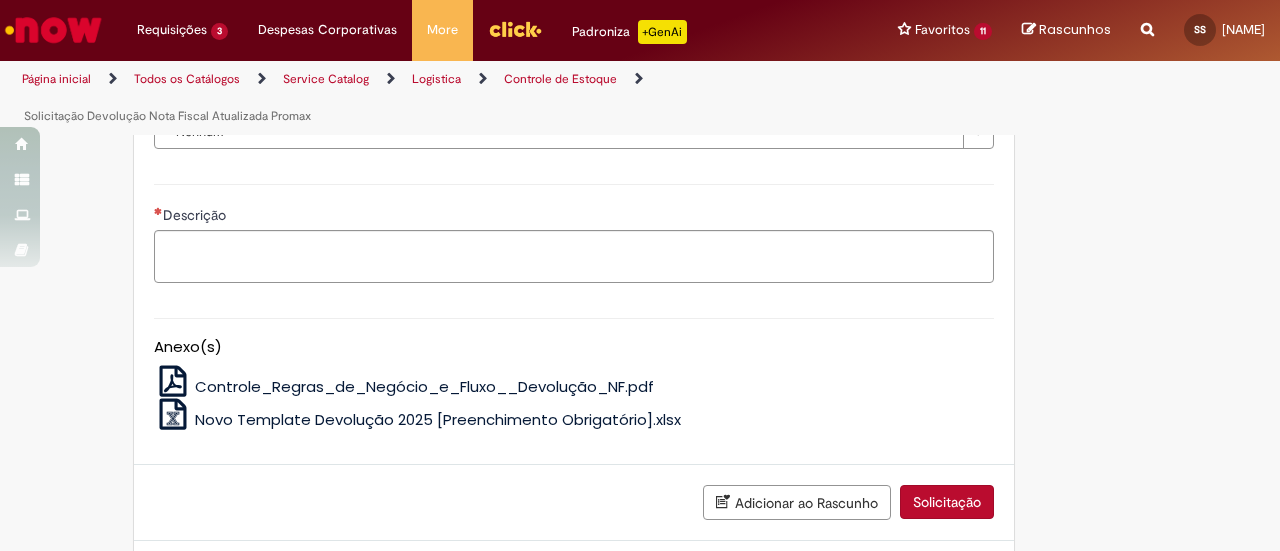 scroll, scrollTop: 1154, scrollLeft: 0, axis: vertical 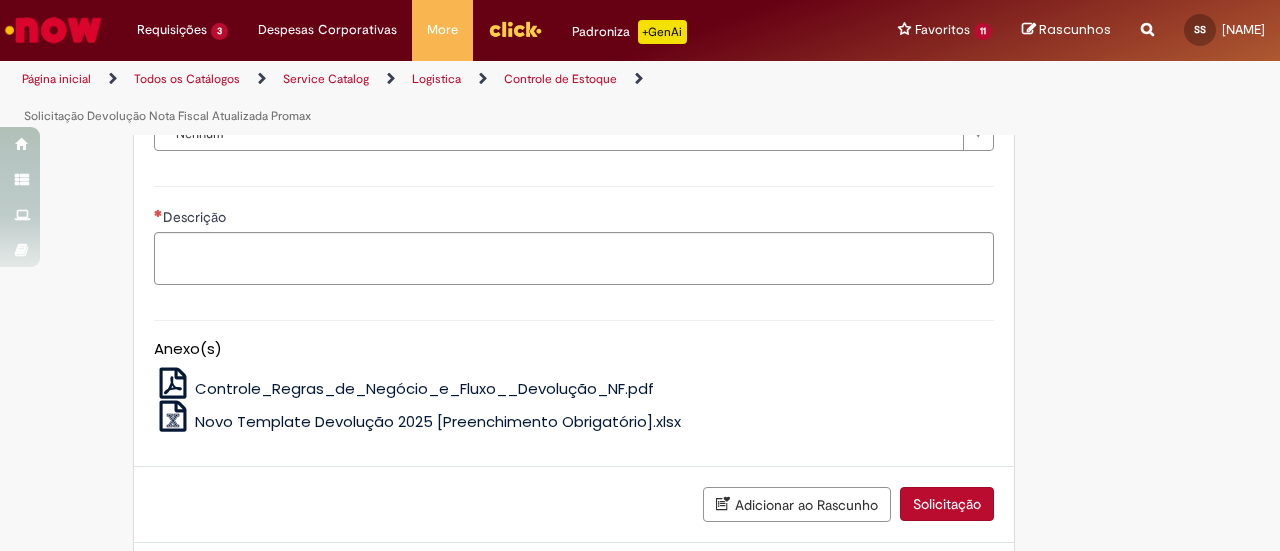 click on "Novo Template Devolução 2025 [Preenchimento Obrigatório].xlsx" at bounding box center (438, 421) 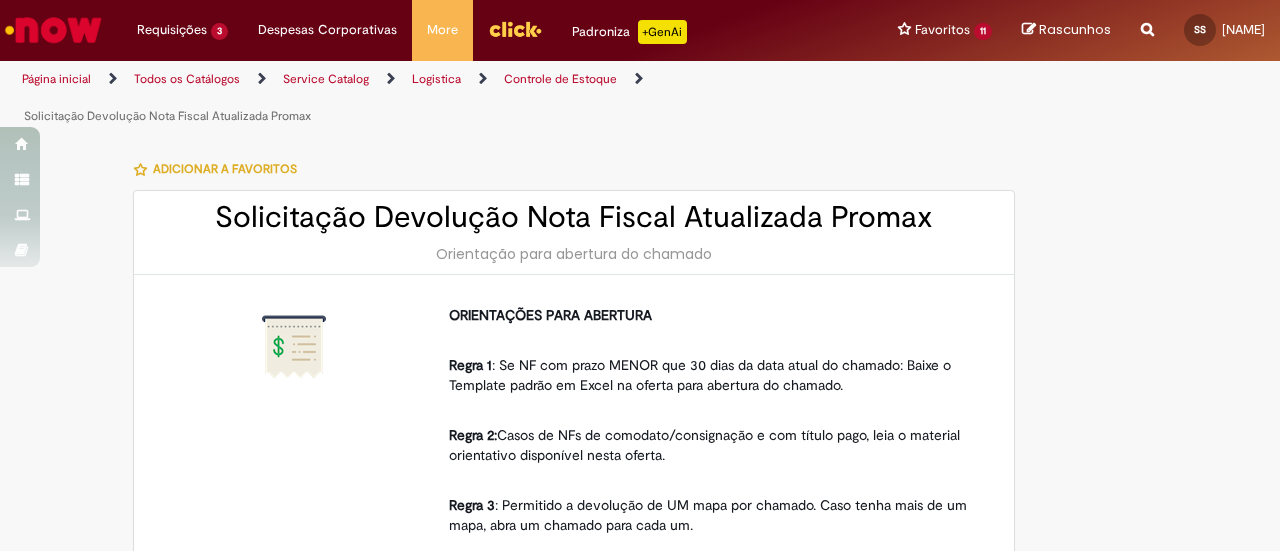 scroll, scrollTop: 0, scrollLeft: 0, axis: both 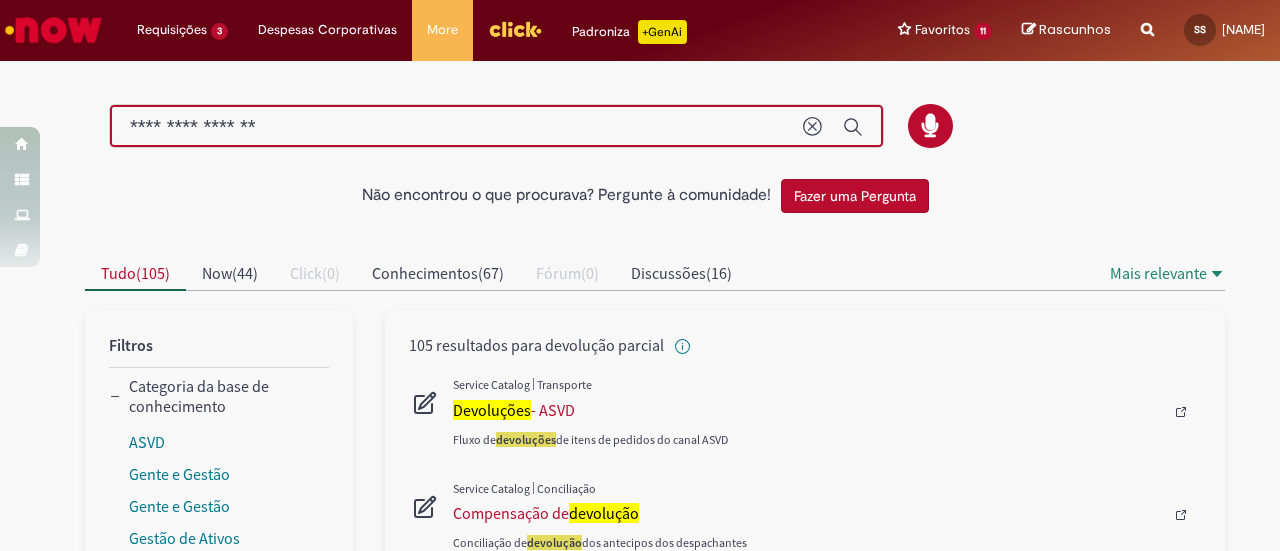click on "**********" at bounding box center (456, 127) 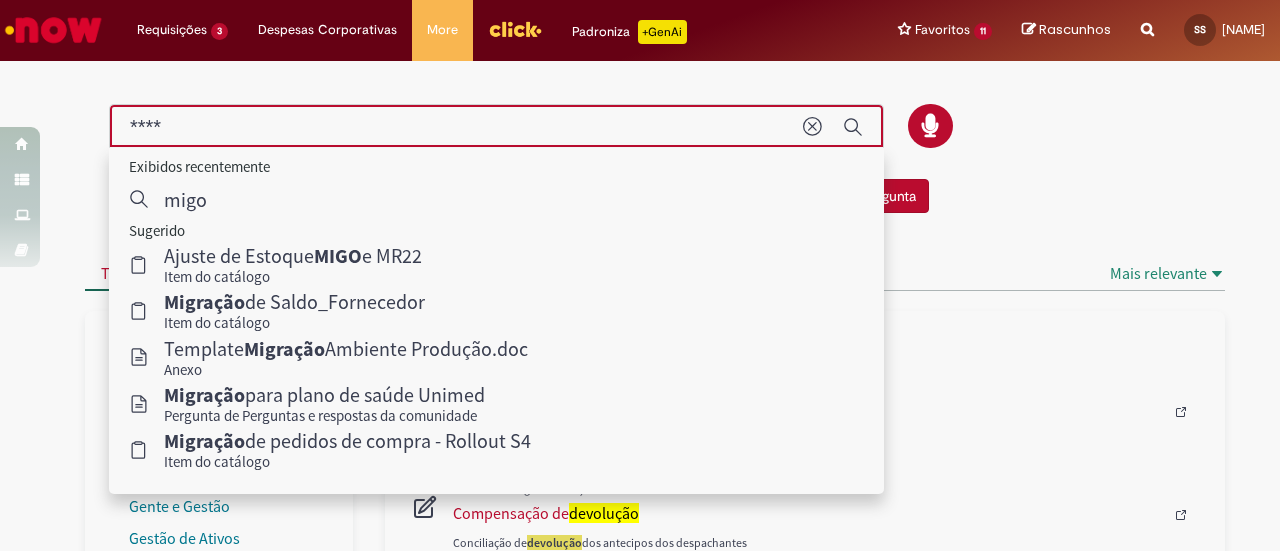 type on "****" 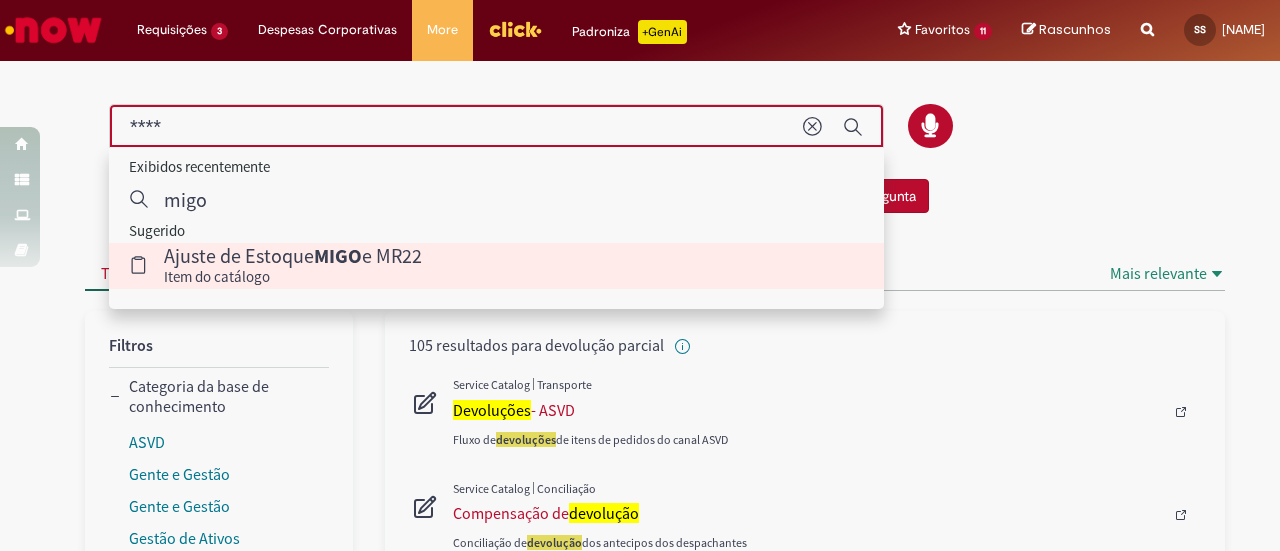 type 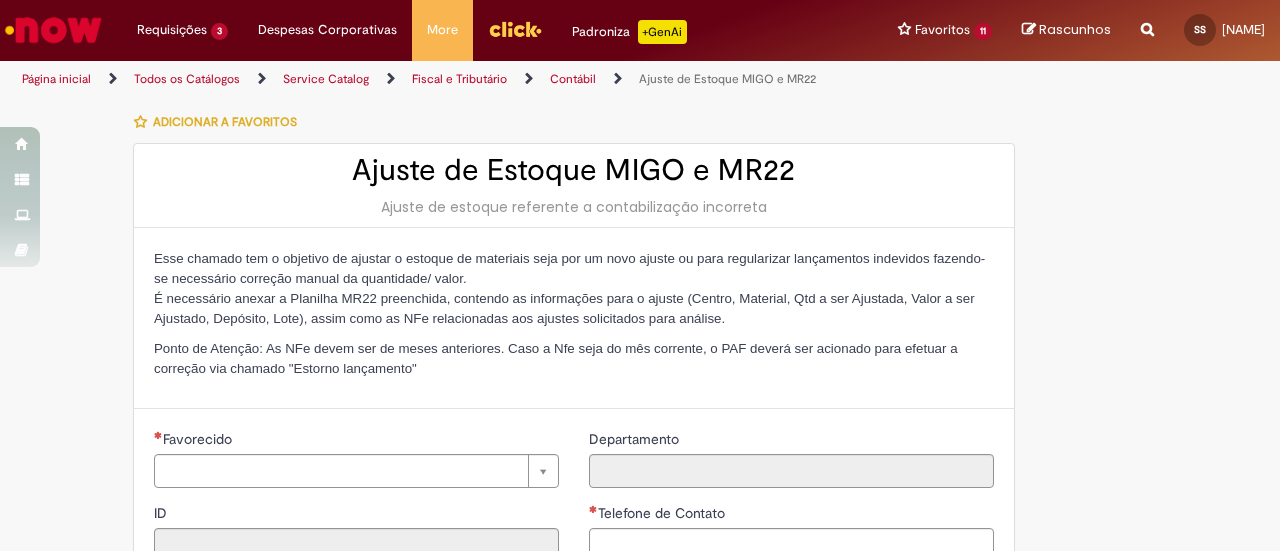 type on "********" 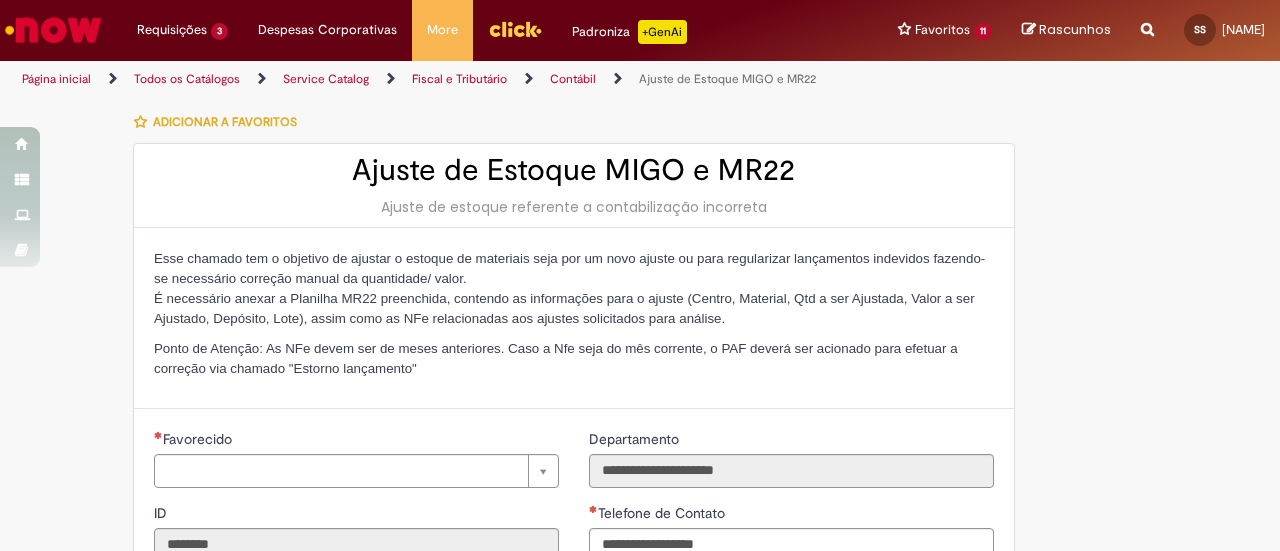 type on "**********" 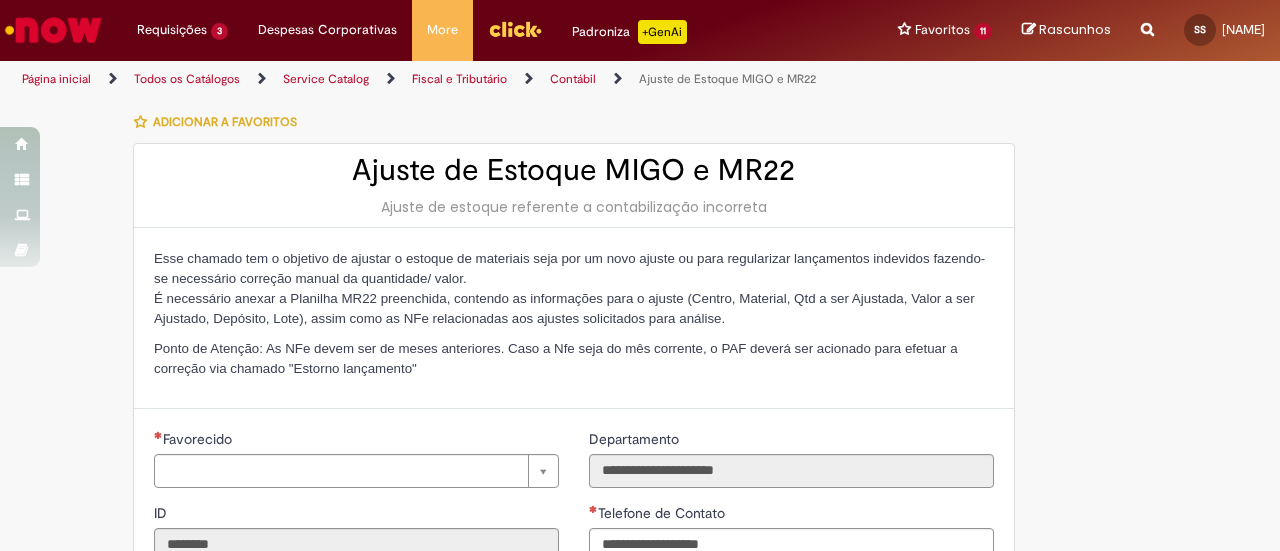 type on "**********" 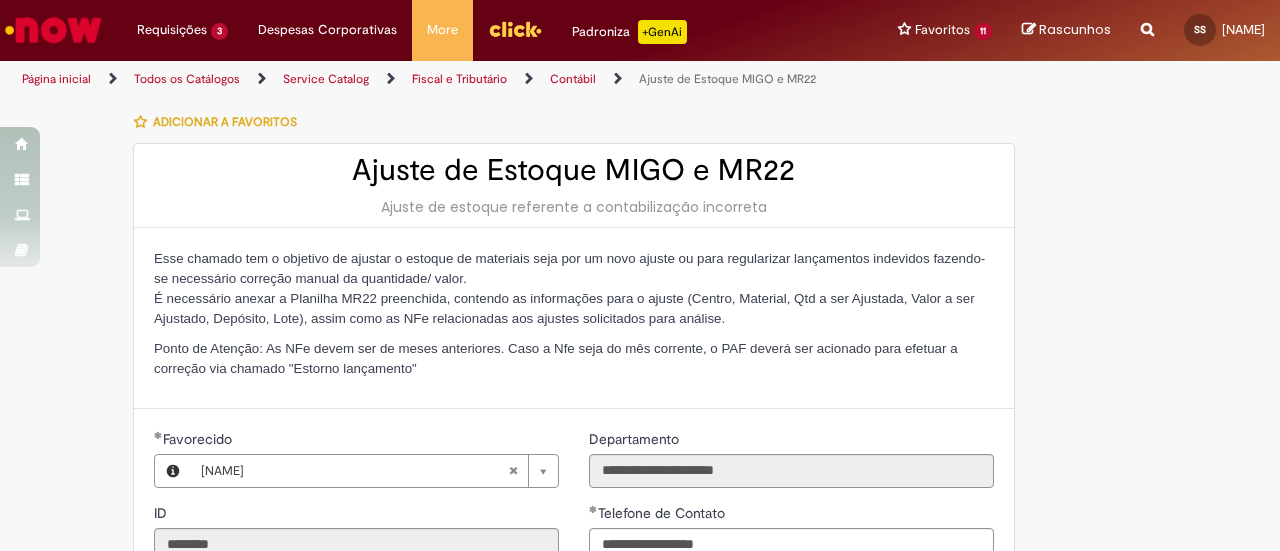 type on "**********" 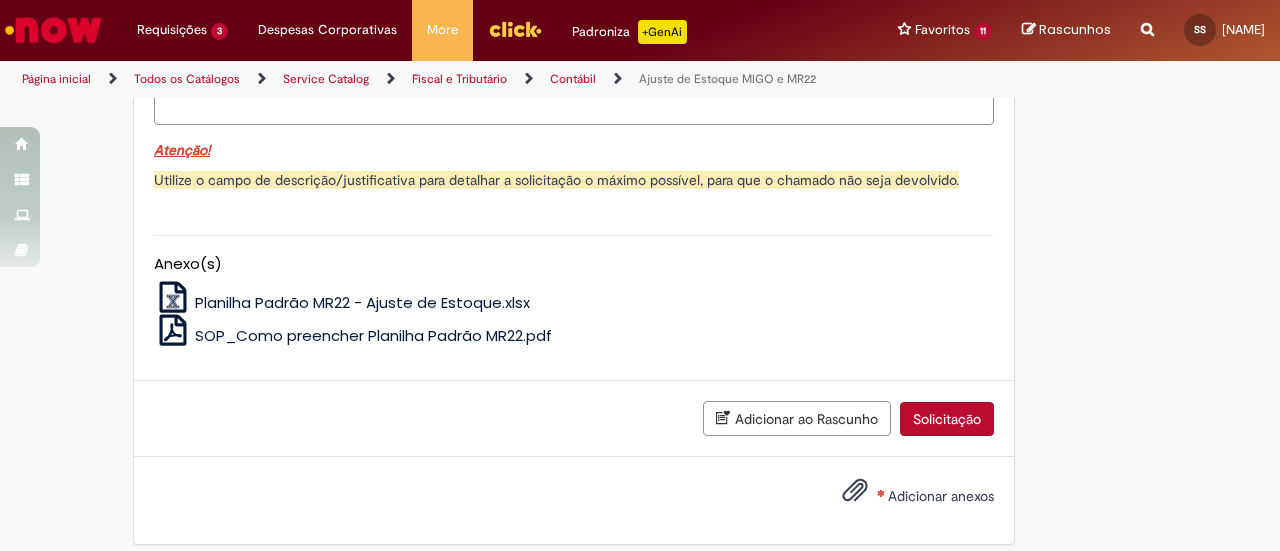 scroll, scrollTop: 1032, scrollLeft: 0, axis: vertical 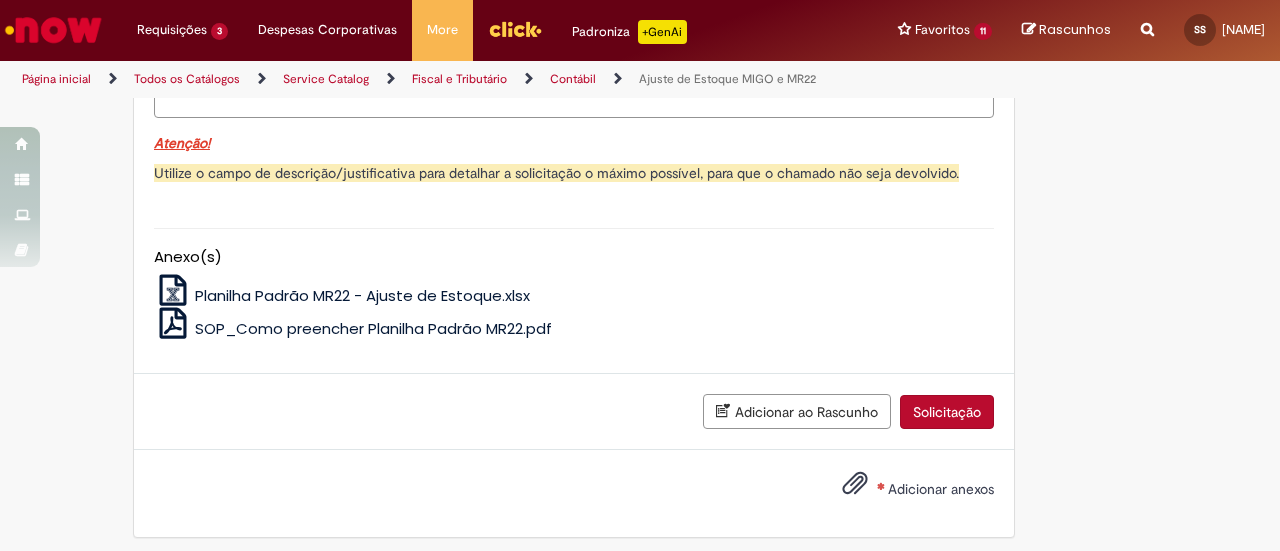 click on "Planilha Padrão MR22 - Ajuste de Estoque.xlsx" at bounding box center (362, 295) 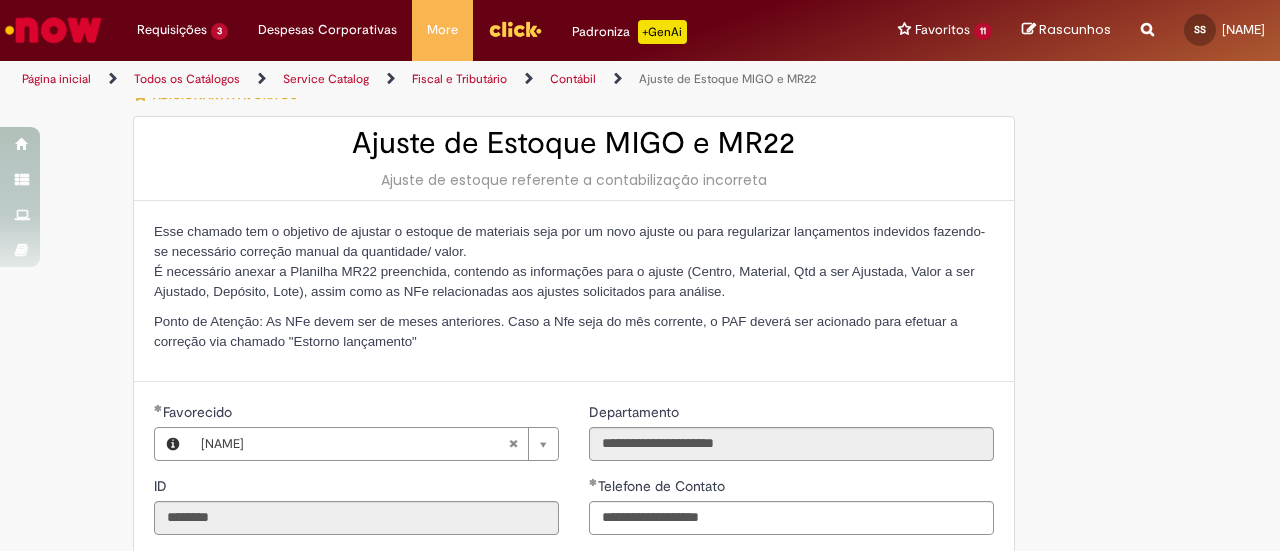 scroll, scrollTop: 28, scrollLeft: 0, axis: vertical 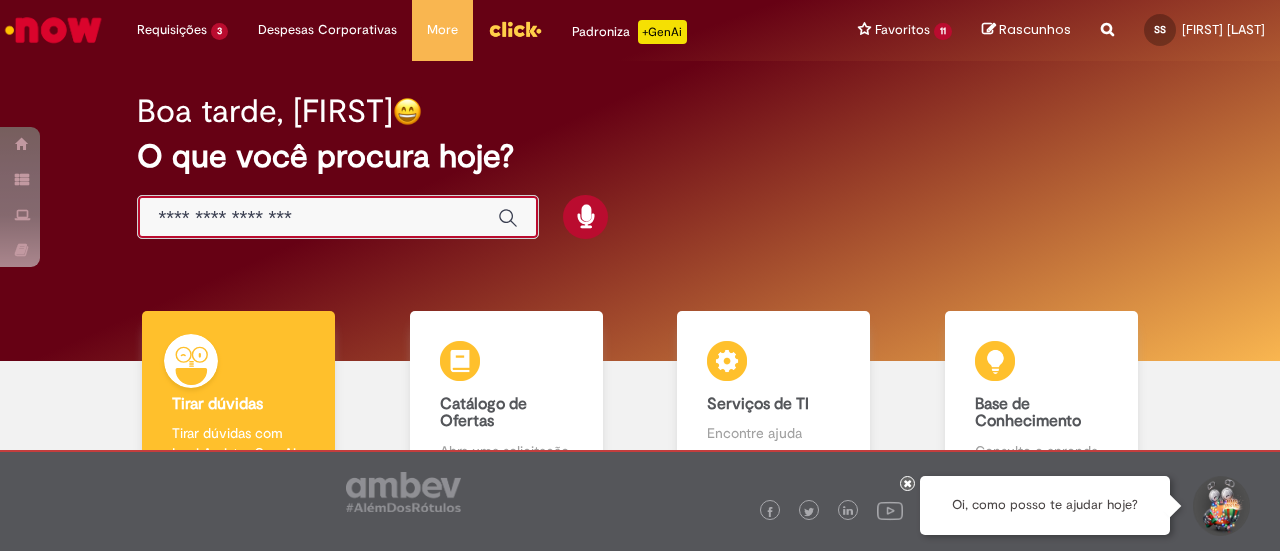 click at bounding box center (318, 218) 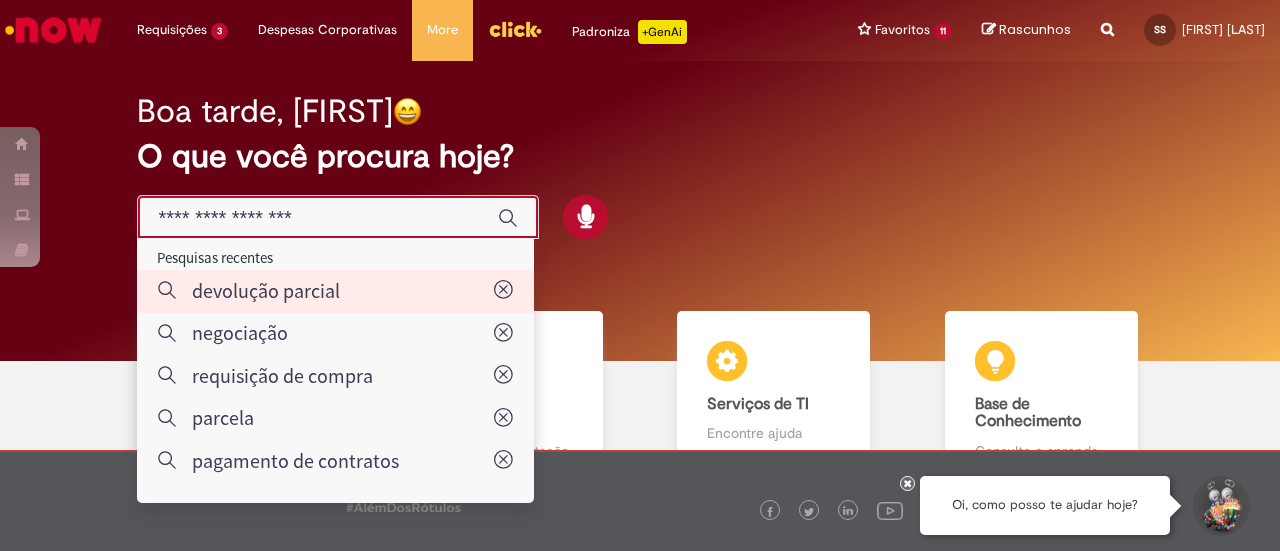 type on "**********" 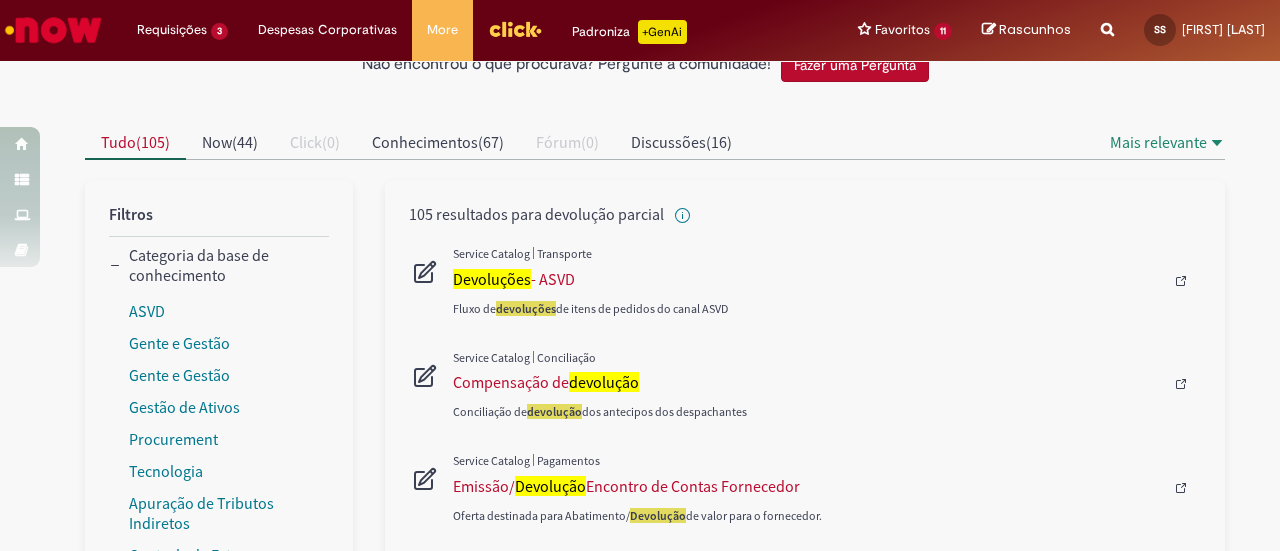 scroll, scrollTop: 134, scrollLeft: 0, axis: vertical 